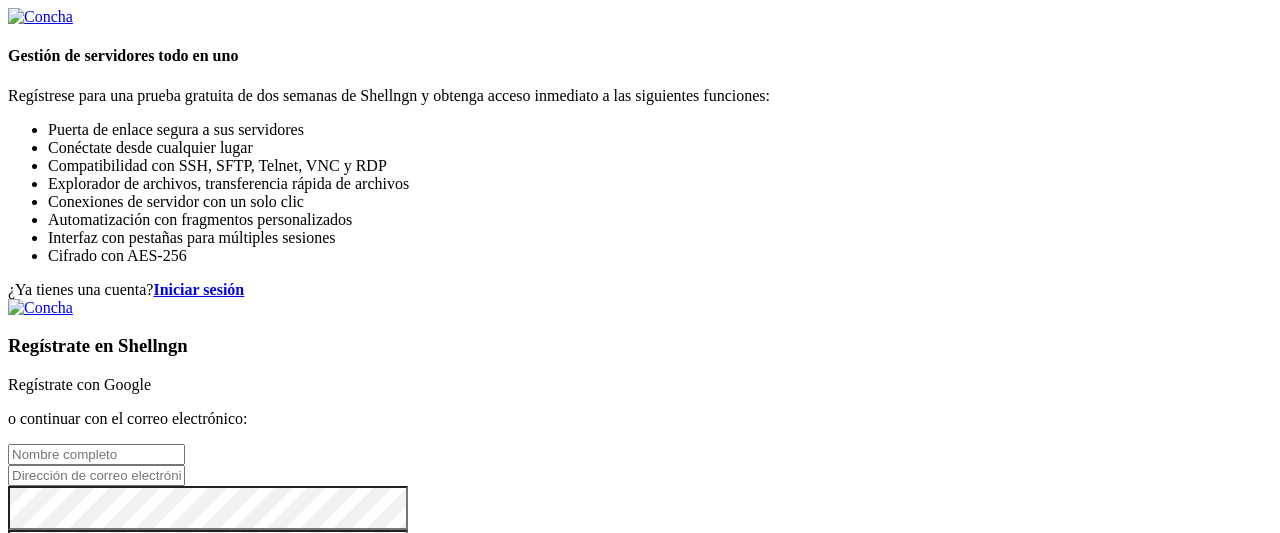 scroll, scrollTop: 0, scrollLeft: 0, axis: both 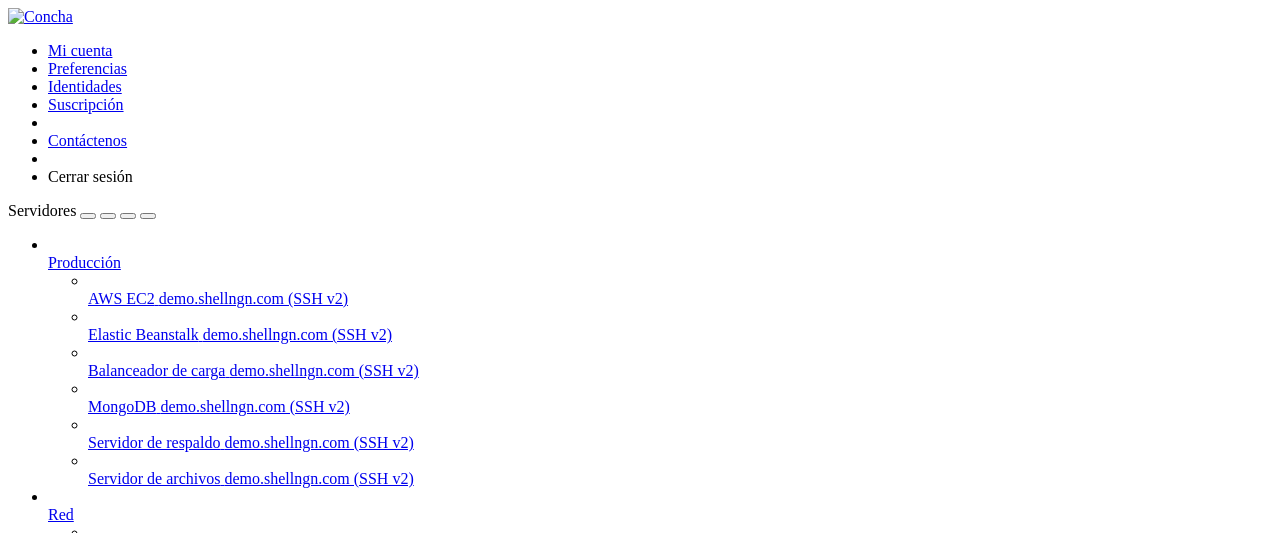 click on "ApuestasPandaBot" at bounding box center (108, 694) 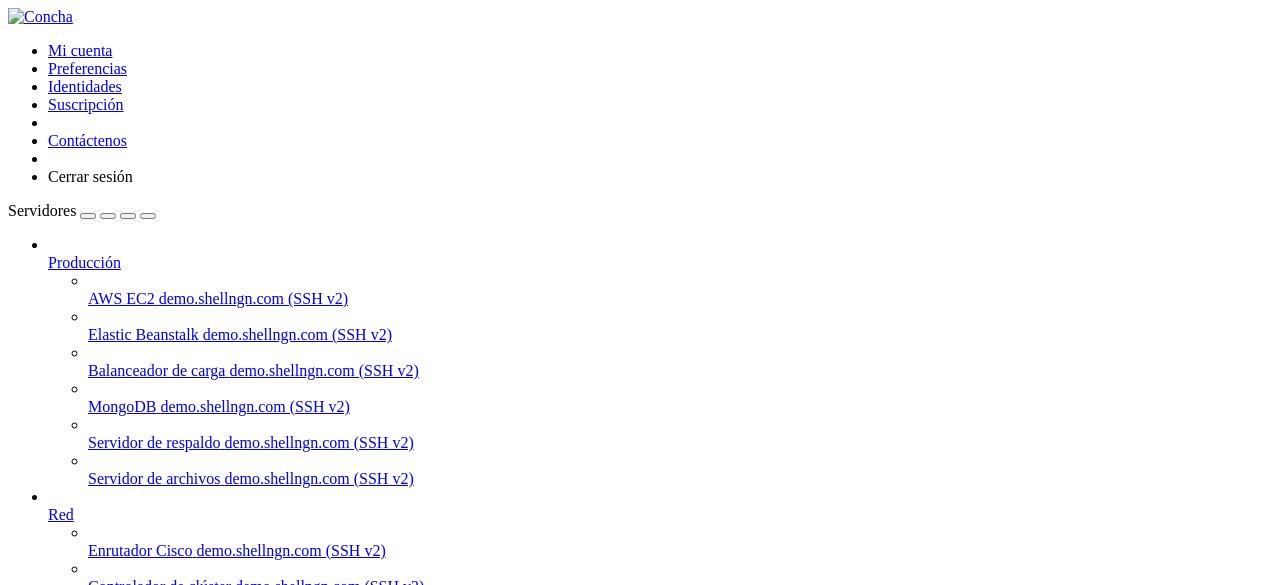 scroll, scrollTop: 222, scrollLeft: 0, axis: vertical 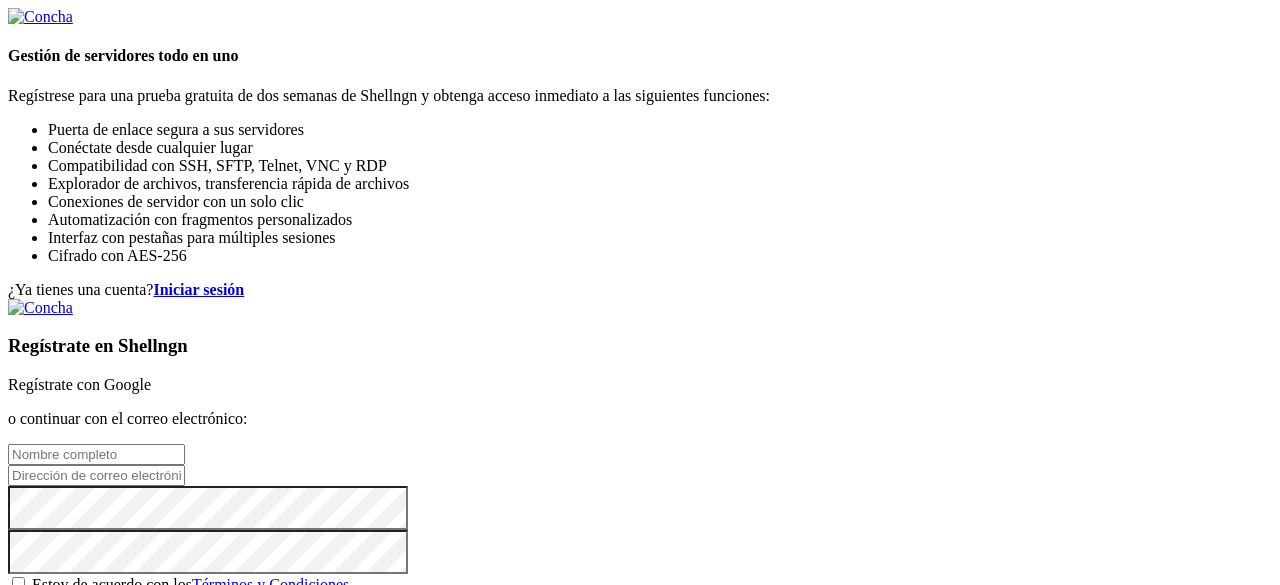 click on "Iniciar sesión" at bounding box center [198, 289] 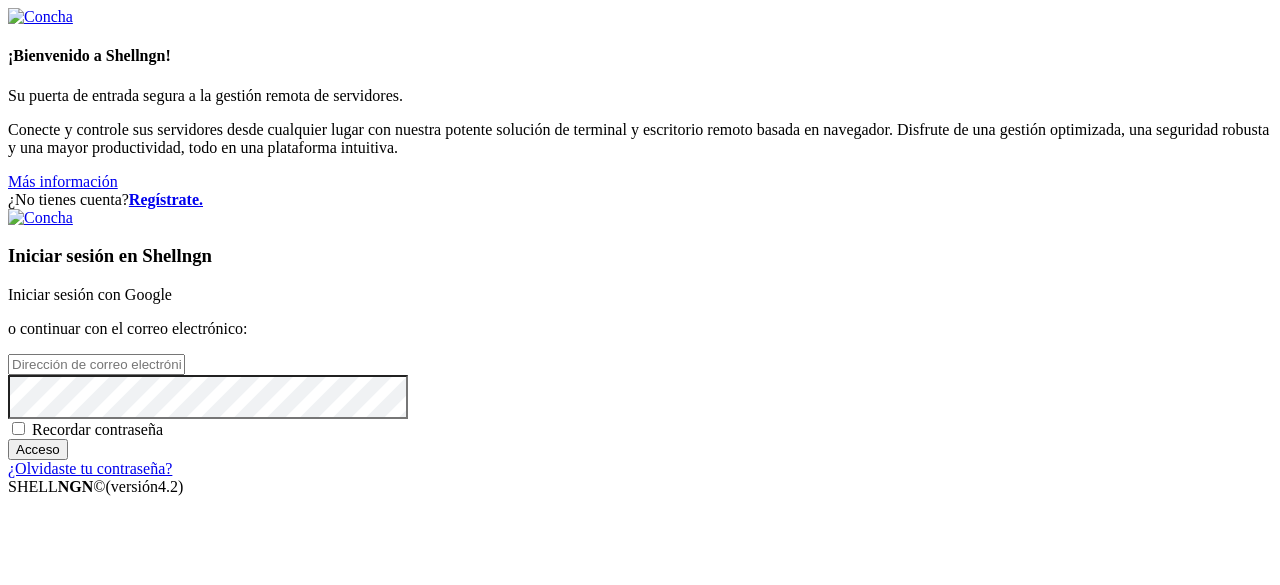 click on "Iniciar sesión con Google" at bounding box center (90, 294) 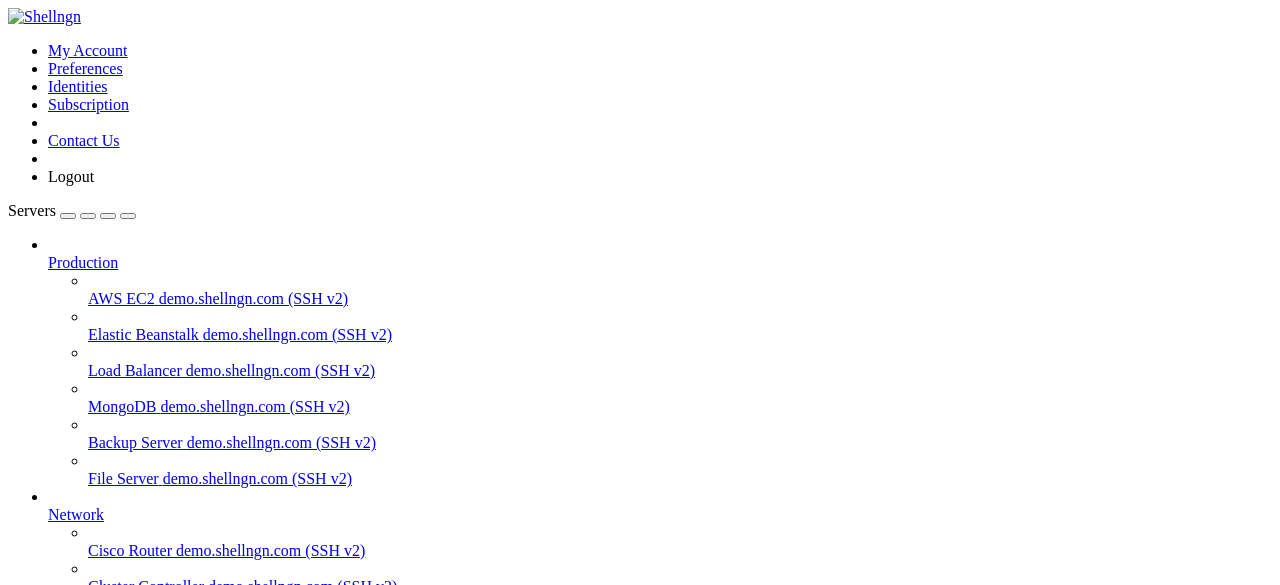 scroll, scrollTop: 0, scrollLeft: 0, axis: both 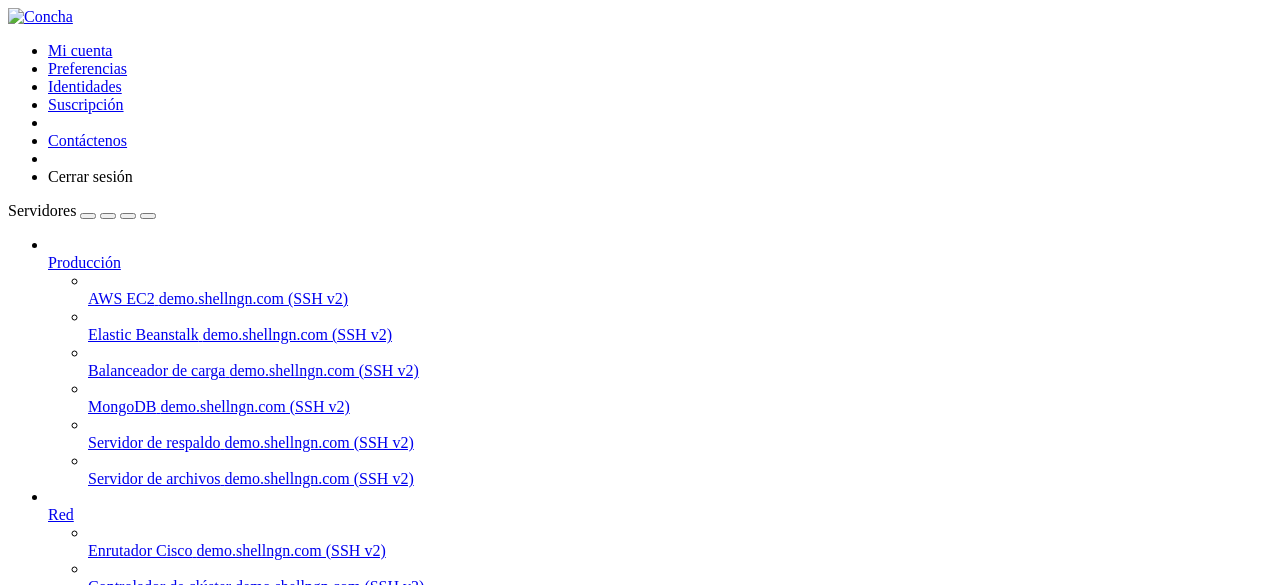 click on "ApuestasPandaBot" at bounding box center [108, 694] 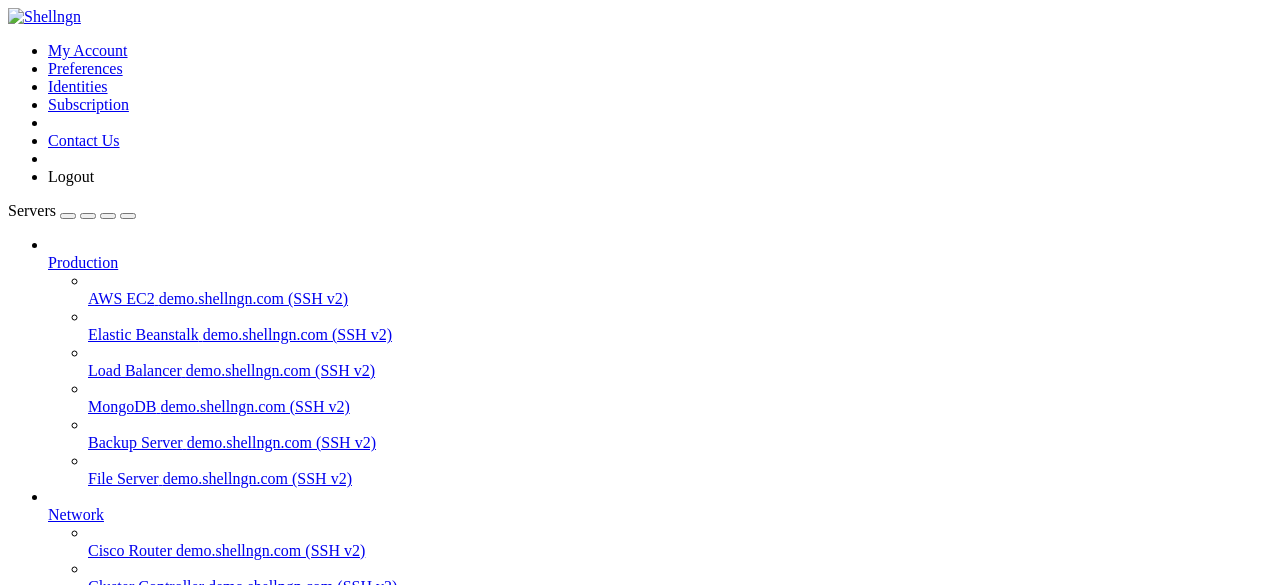 scroll, scrollTop: 0, scrollLeft: 0, axis: both 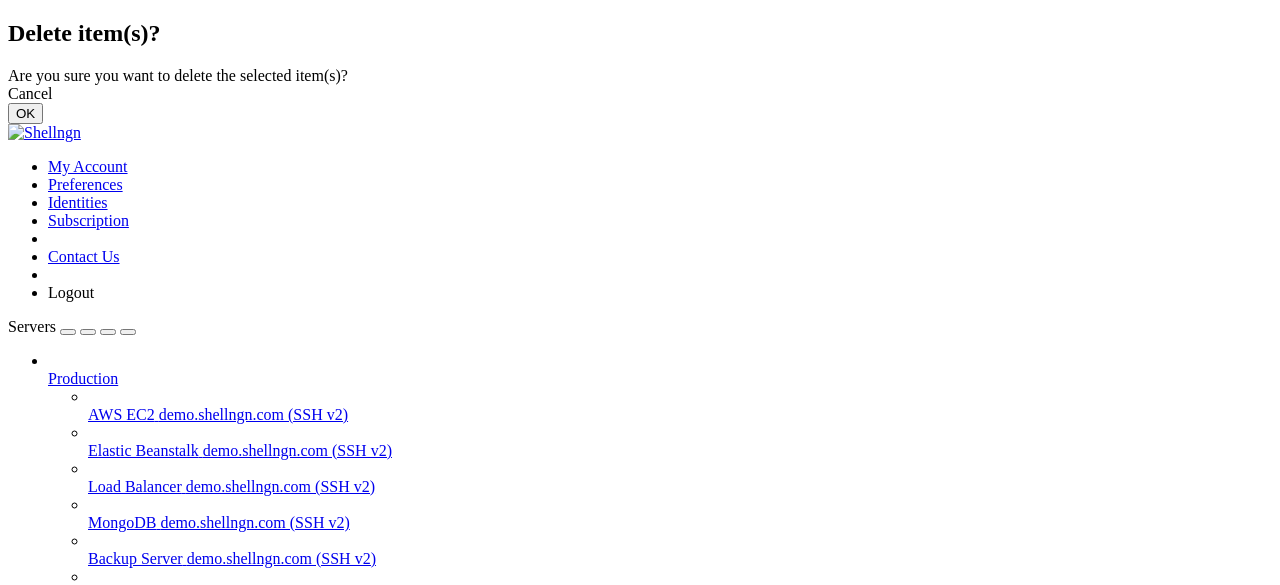 click on "Cancel" at bounding box center [640, 94] 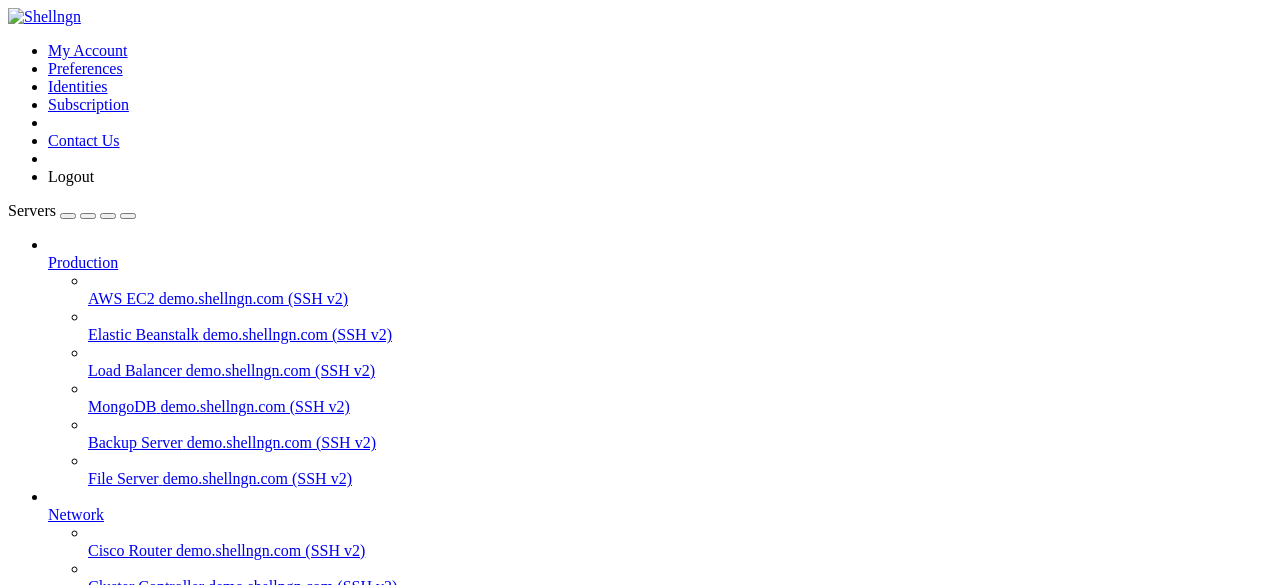 click on "Connect" at bounding box center [139, 1205] 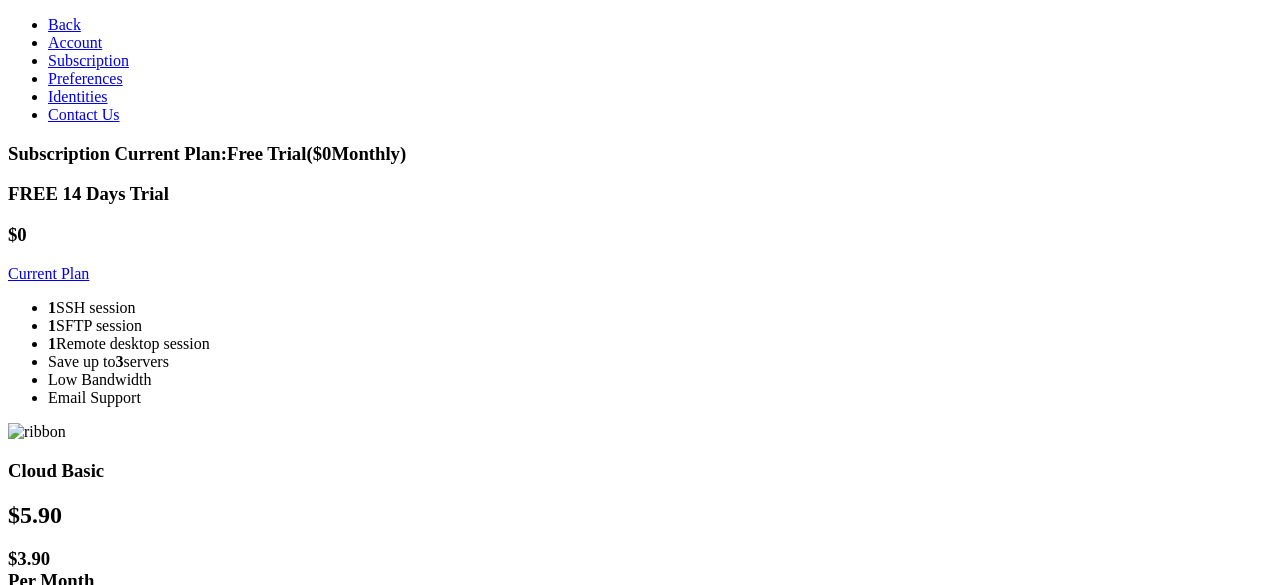 click on "Back" at bounding box center (64, 24) 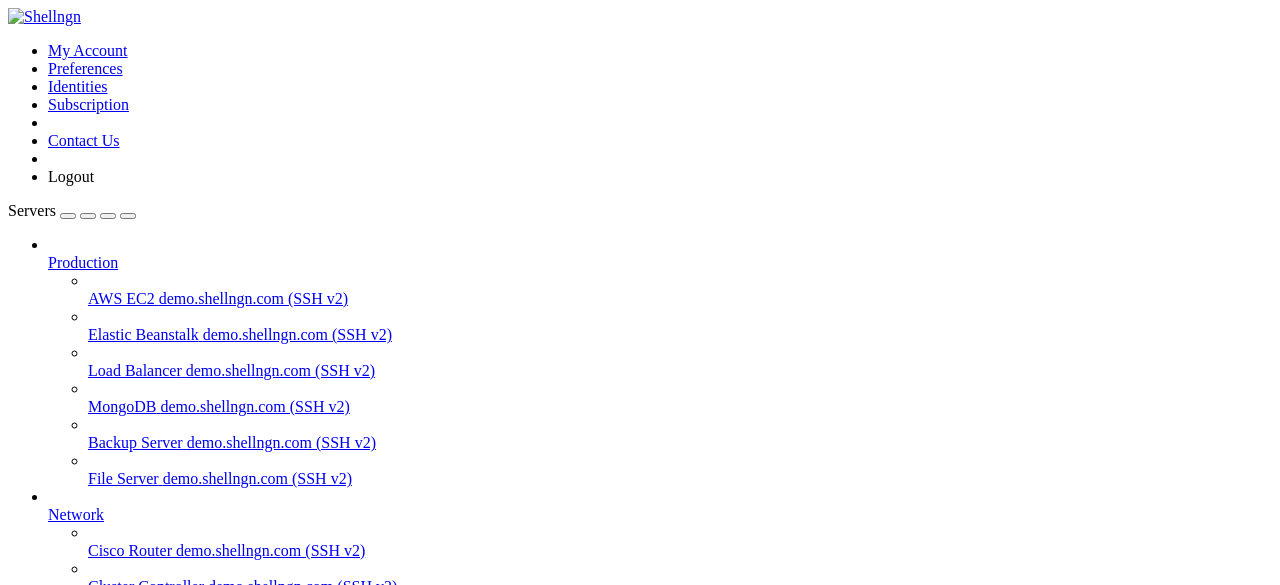 scroll, scrollTop: 0, scrollLeft: 0, axis: both 